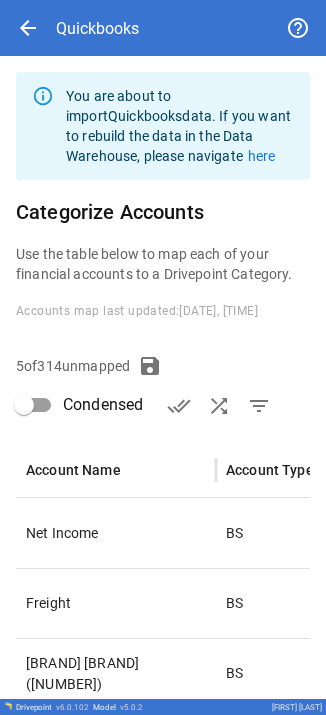 scroll, scrollTop: 0, scrollLeft: 0, axis: both 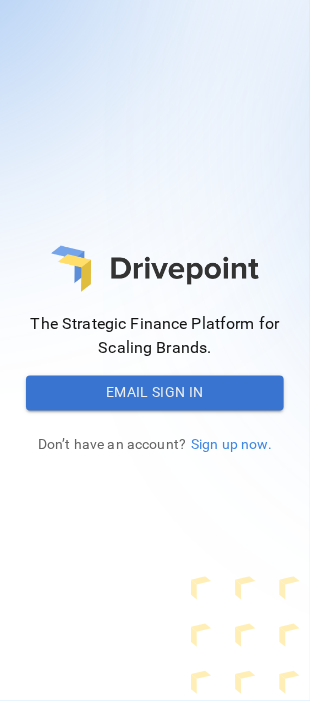 click on "Sign up now." at bounding box center [229, 445] 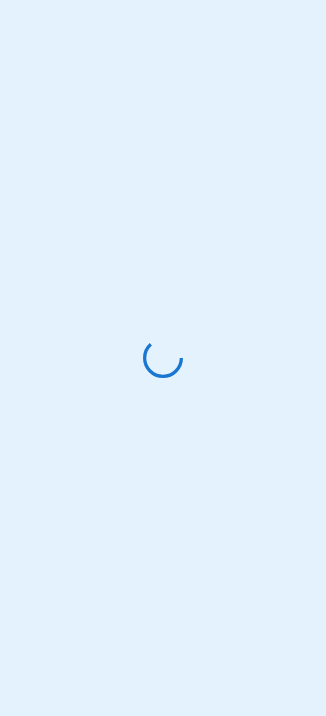 scroll, scrollTop: 0, scrollLeft: 0, axis: both 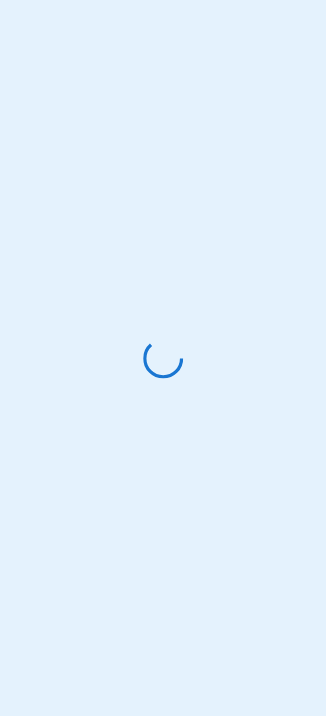 click at bounding box center [163, 358] 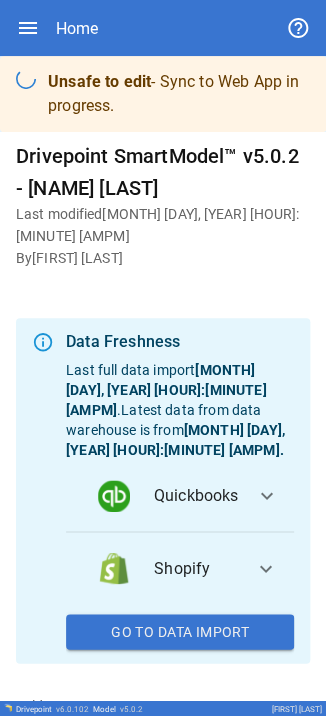 scroll, scrollTop: 15, scrollLeft: 0, axis: vertical 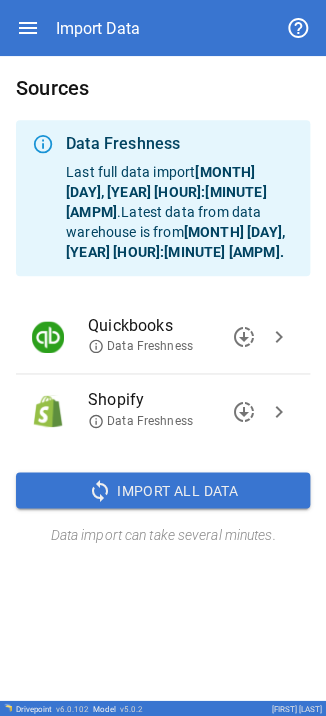 click on "chevron_right" at bounding box center [279, 411] 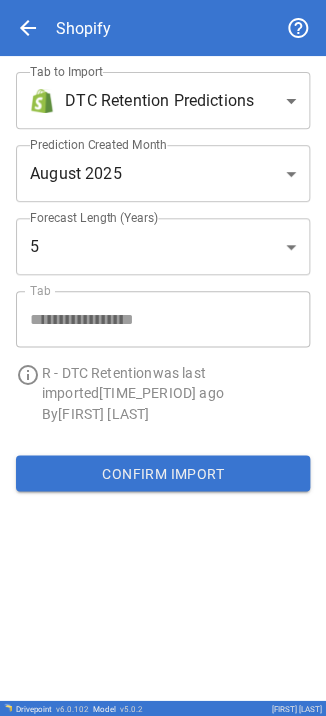 click on "Tab info_outline R - DTC Retention  was last imported  [NUMBER] months ago By  [NAME] [LAST] Confirm Import Drivepoint  v 6.0.102 Model  v 5.0.2 [NAME] [LAST]" at bounding box center (163, 358) 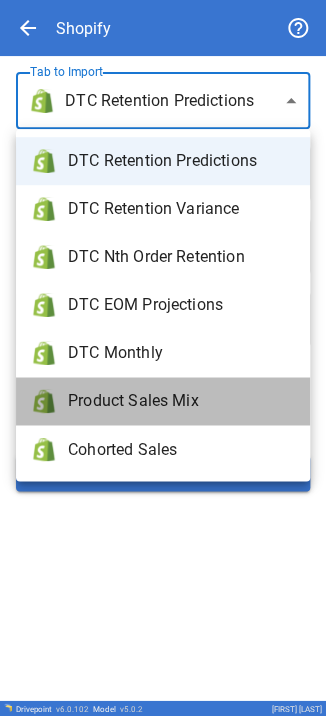 click on "Product Sales Mix" at bounding box center (163, 401) 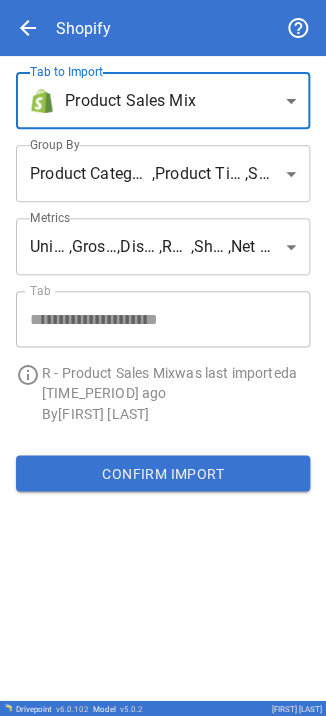 click on "Tab info_outline R - Product Sales Mix  was last imported  a [TIME_PERIOD] ago By  [NAME] [LAST] Confirm Import Drivepoint  v 6.0.102 Model  v 5.0.2 [NAME] [LAST]" at bounding box center (163, 358) 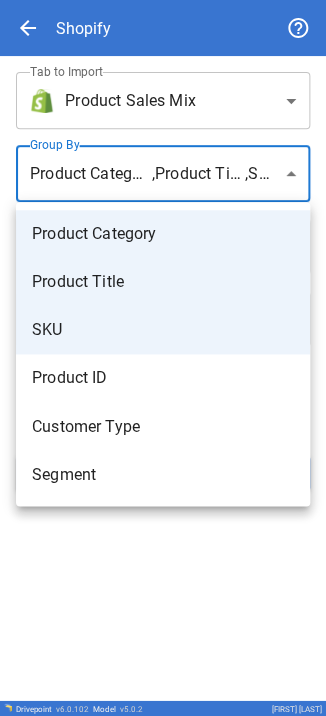 click at bounding box center [163, 358] 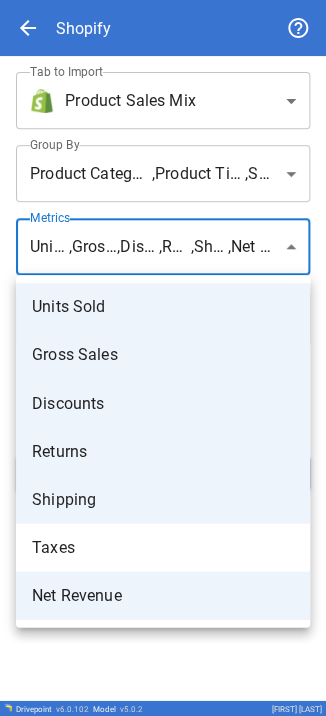 click on "Tab info_outline R - Product Sales Mix  was last imported  a [TIME_PERIOD] ago By  [NAME] [LAST] Confirm Import Drivepoint  v 6.0.102 Model  v 5.0.2 [NAME] [LAST]" at bounding box center (163, 358) 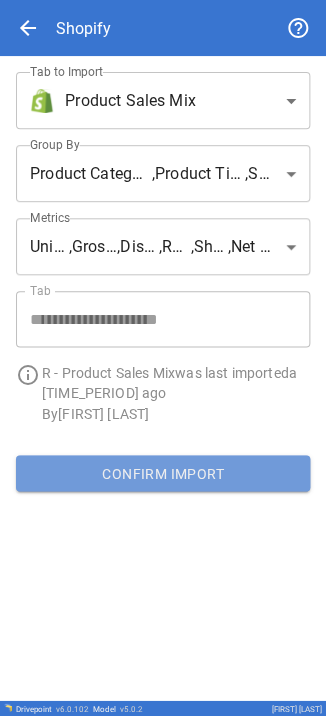 click on "Confirm Import" at bounding box center [163, 473] 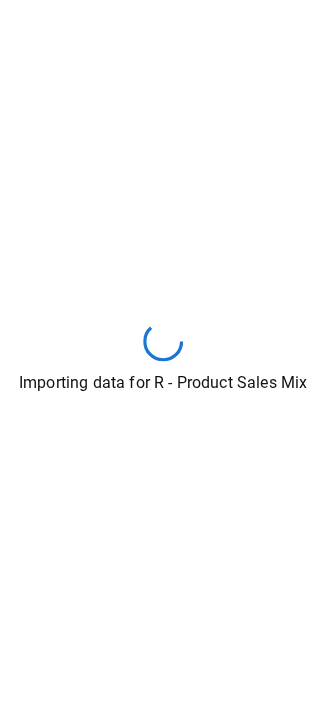 type 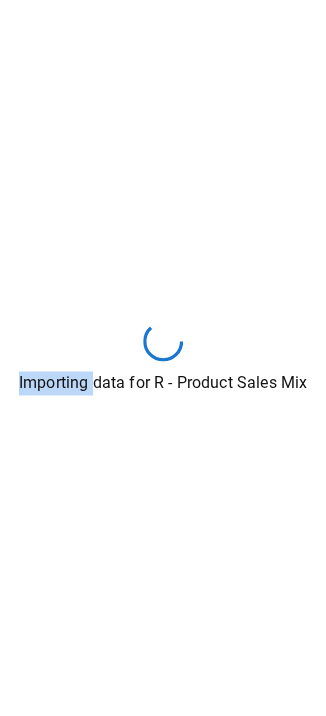 click on "Importing data for R - Product Sales Mix" at bounding box center [163, 358] 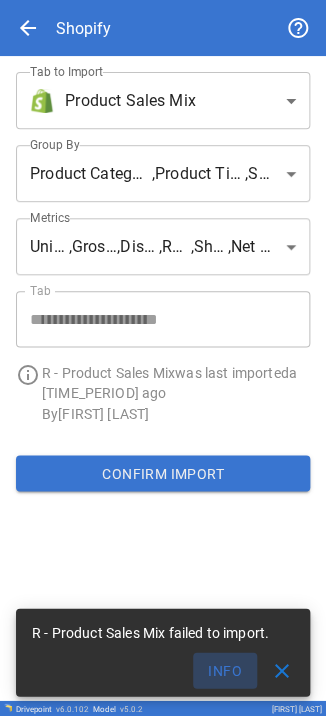 click on "Info" at bounding box center (225, 670) 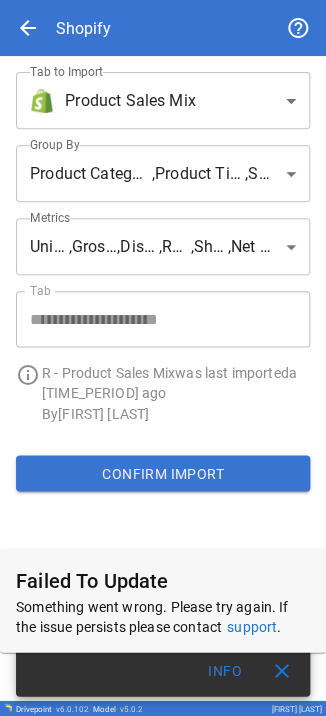 click on "Tab info_outline R - Product Sales Mix  was last imported  a [TIME_PERIOD] ago By  [NAME] [LAST] Confirm Import" at bounding box center [163, 378] 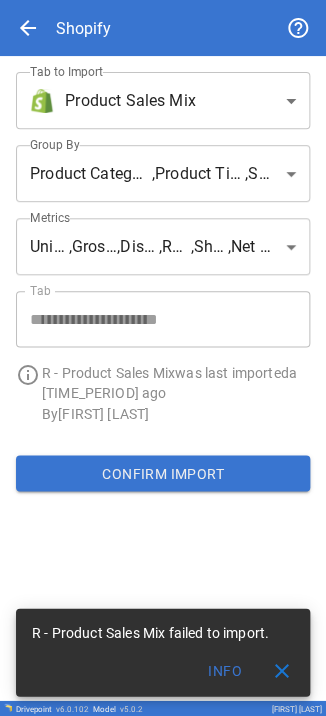 click on "Confirm Import" at bounding box center (163, 473) 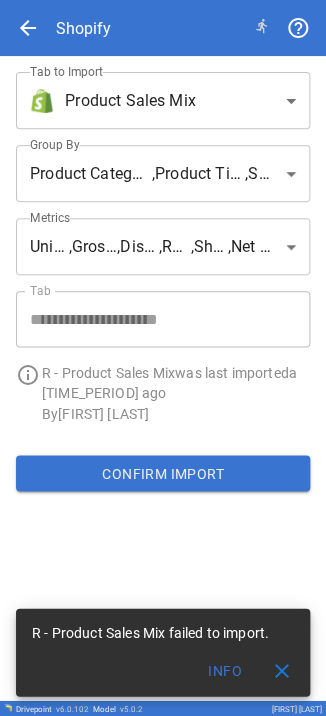 click on "close" at bounding box center [282, 670] 